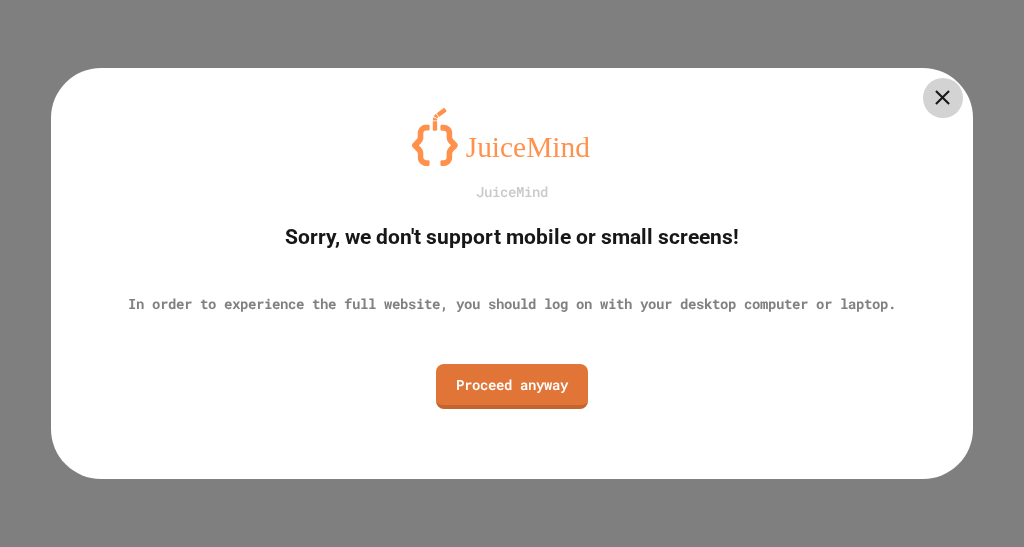 scroll, scrollTop: 0, scrollLeft: 0, axis: both 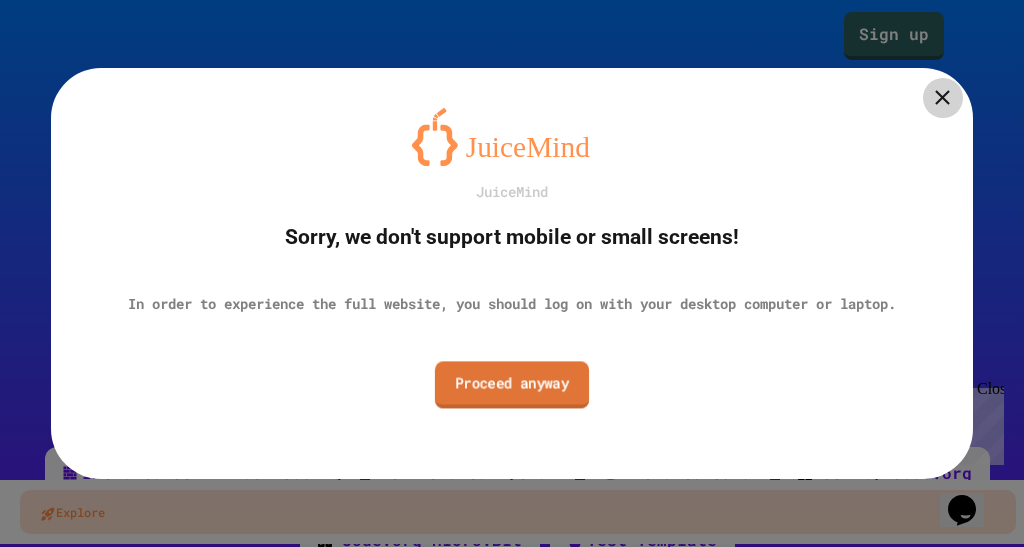 click on "Proceed anyway" at bounding box center [512, 384] 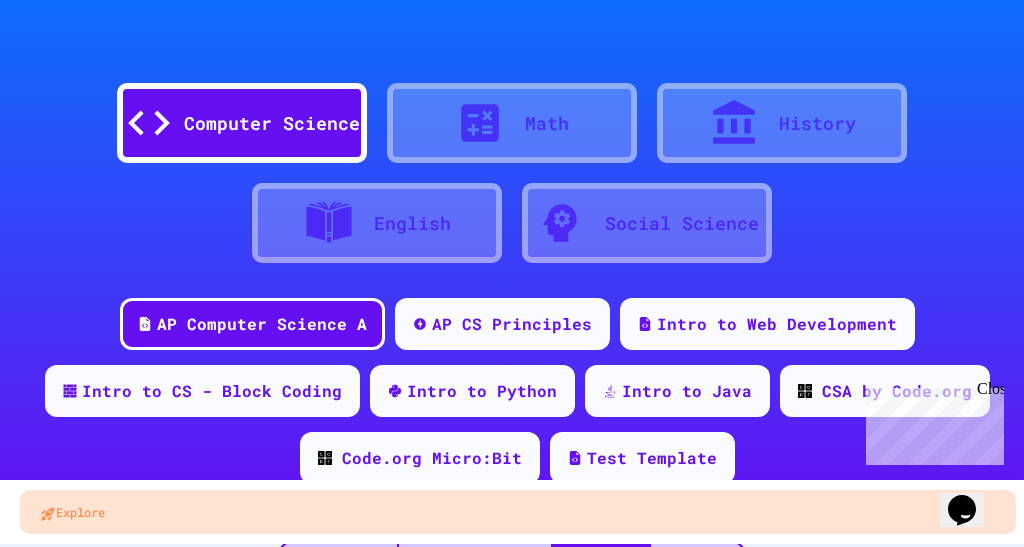 scroll, scrollTop: 80, scrollLeft: 0, axis: vertical 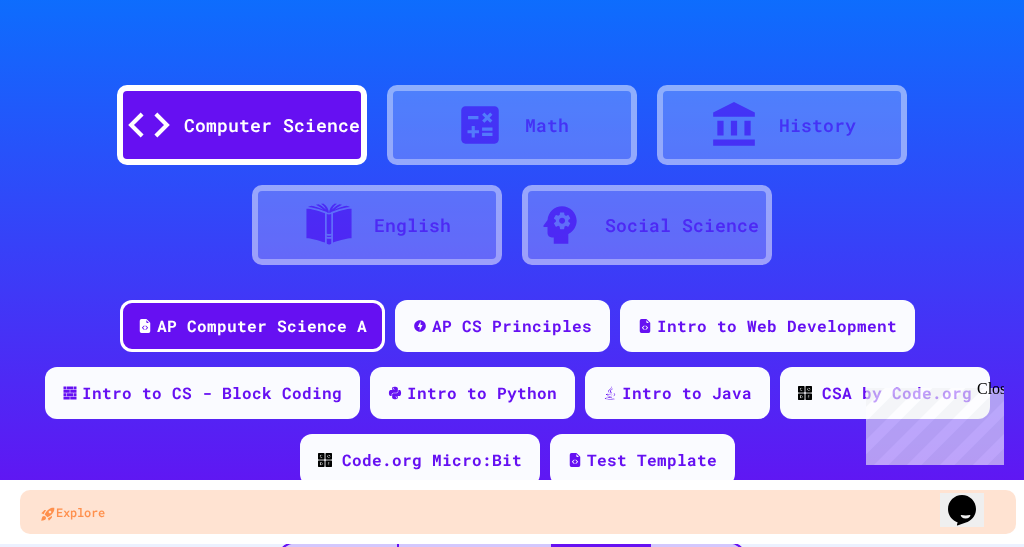 click on "Math" at bounding box center (547, 125) 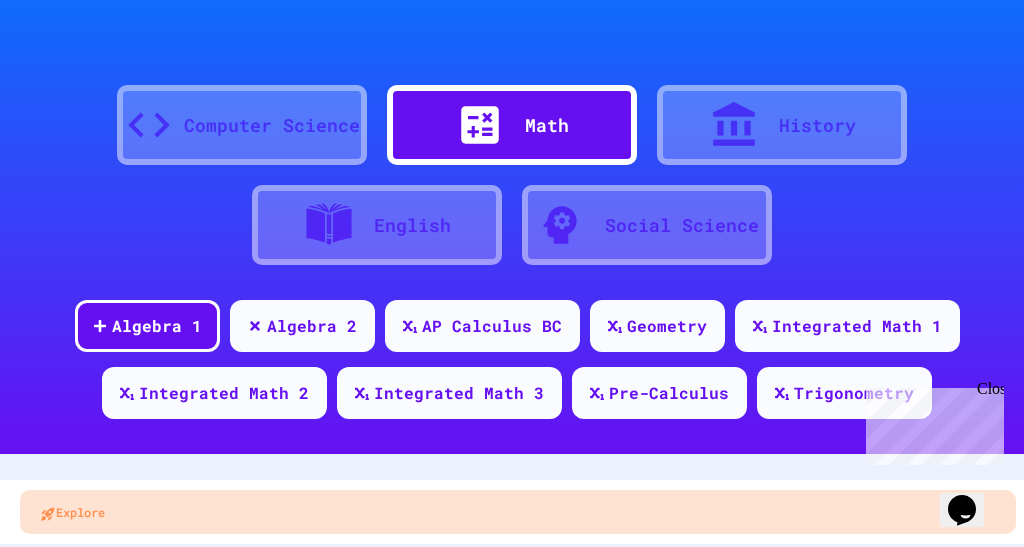 click on "Math" at bounding box center (547, 125) 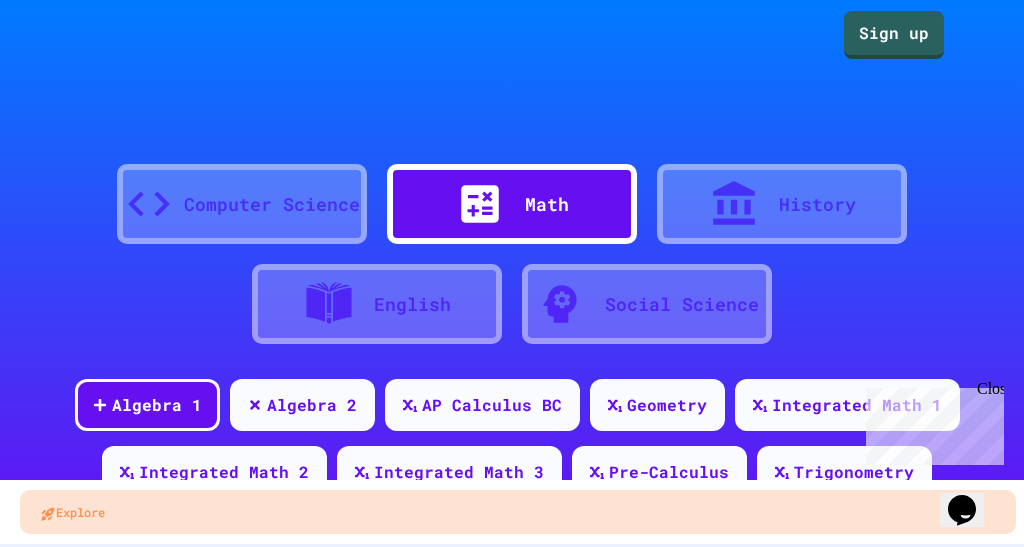 scroll, scrollTop: 0, scrollLeft: 0, axis: both 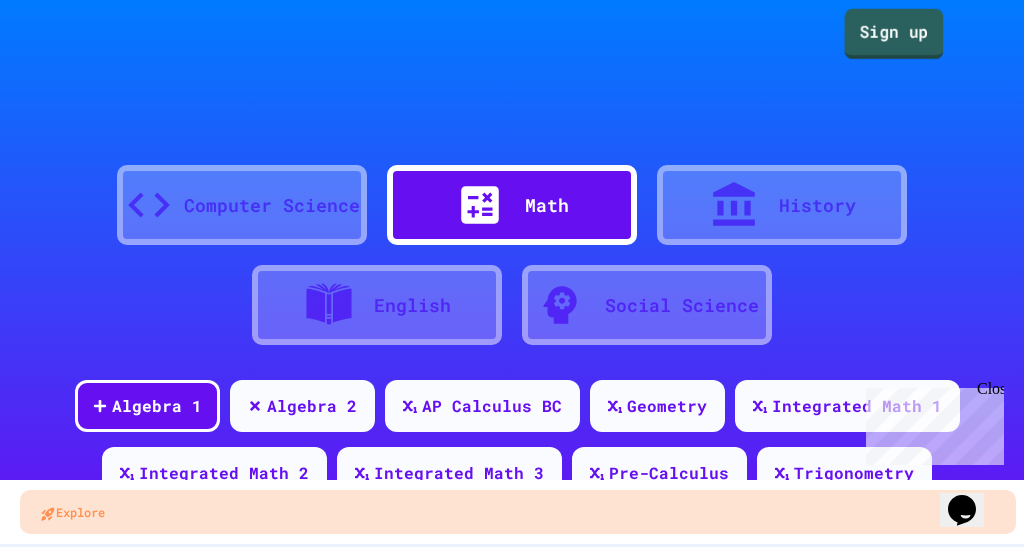 click on "Sign up" at bounding box center [894, 34] 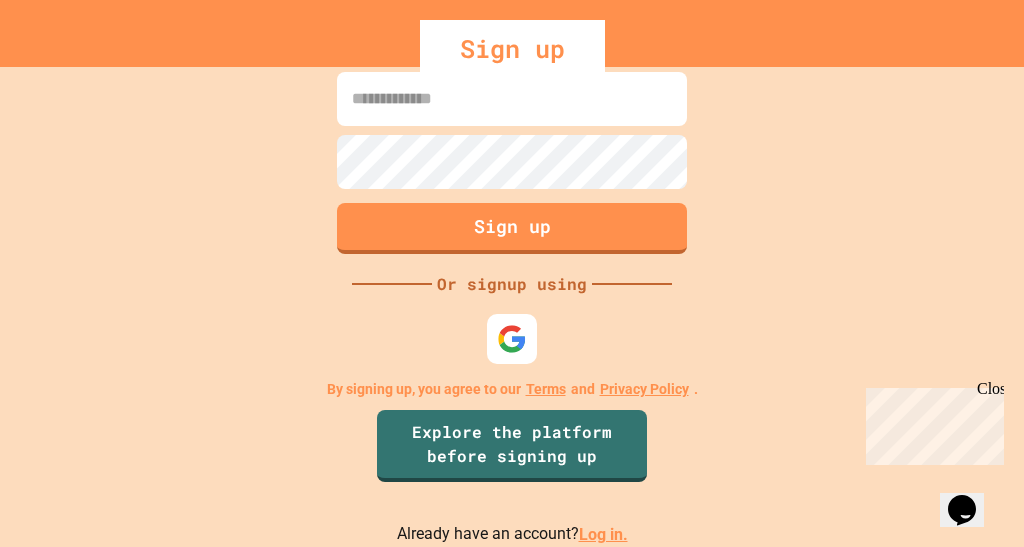 click at bounding box center (512, 99) 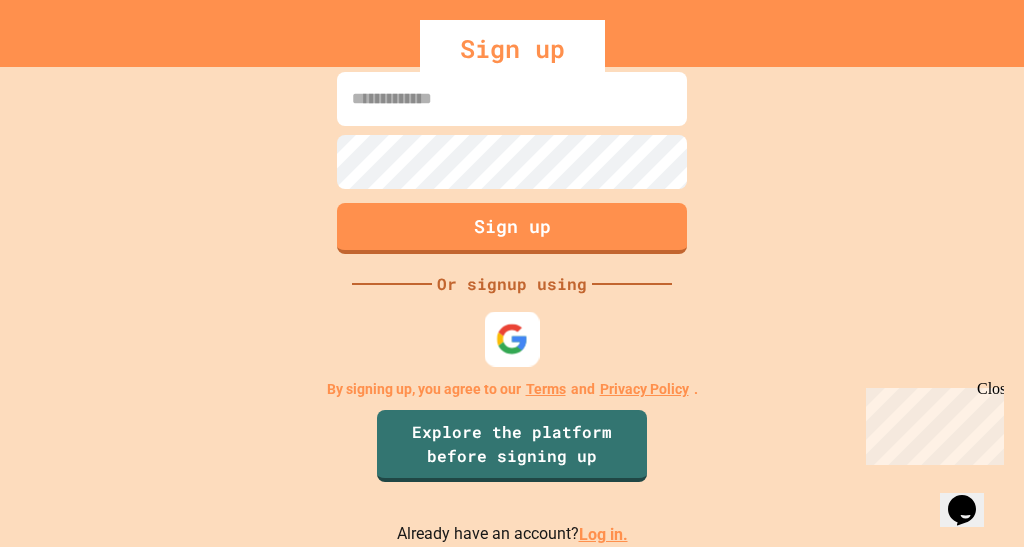 click at bounding box center (512, 339) 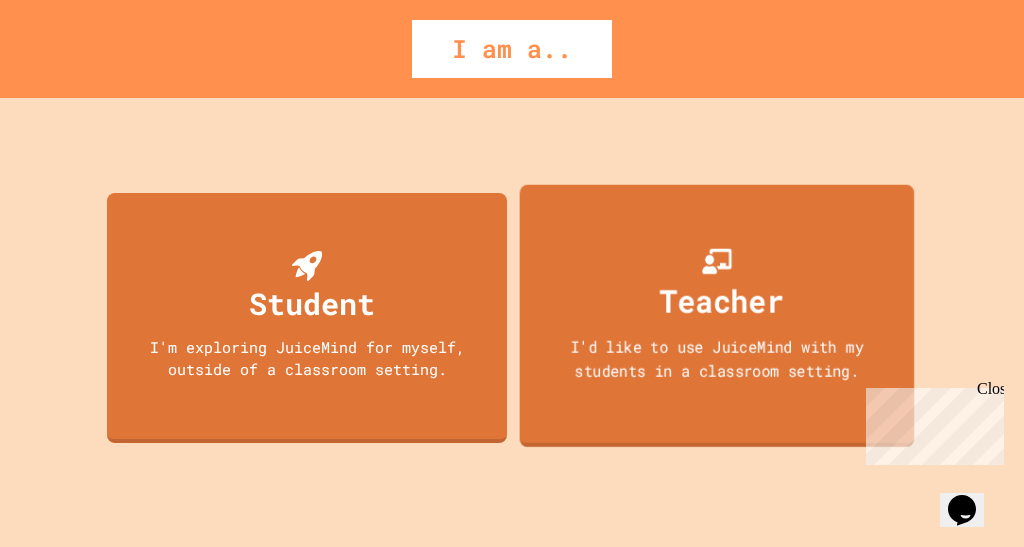click on "I'd like to use JuiceMind with my students in a classroom setting." at bounding box center [716, 357] 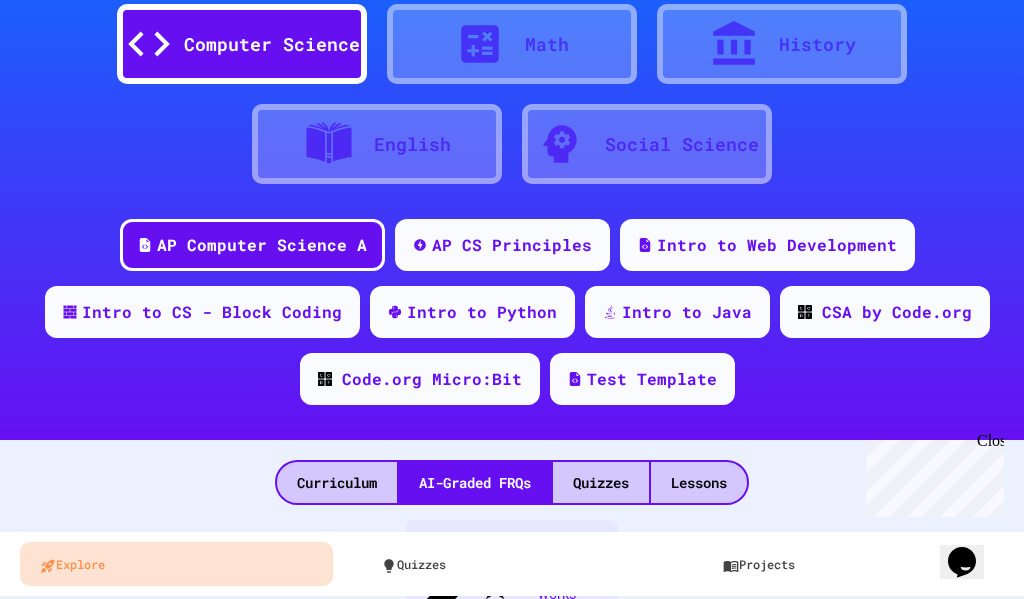 scroll, scrollTop: 0, scrollLeft: 0, axis: both 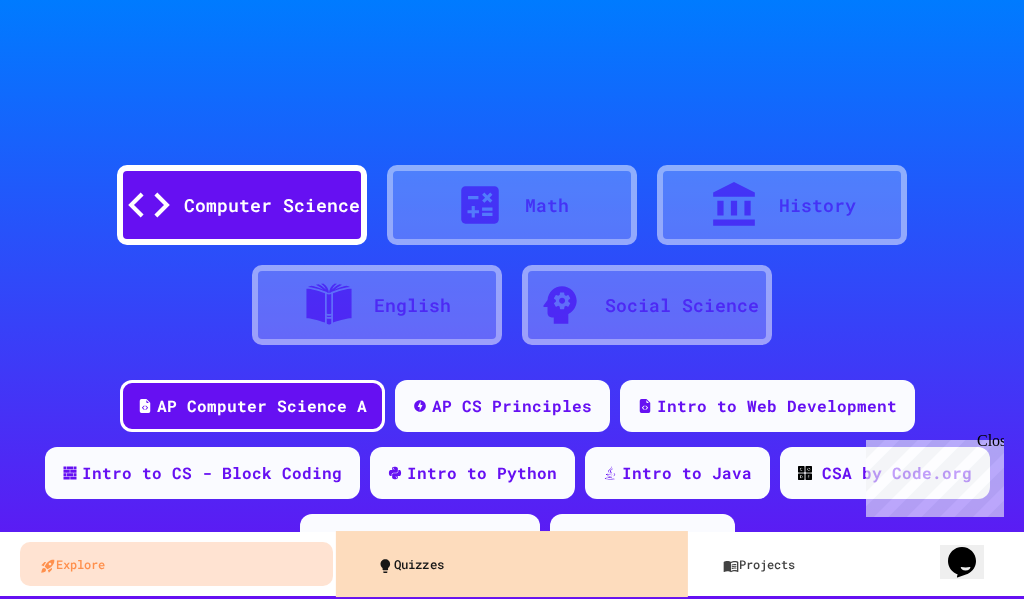 click on "Quizzes" at bounding box center (518, 563) 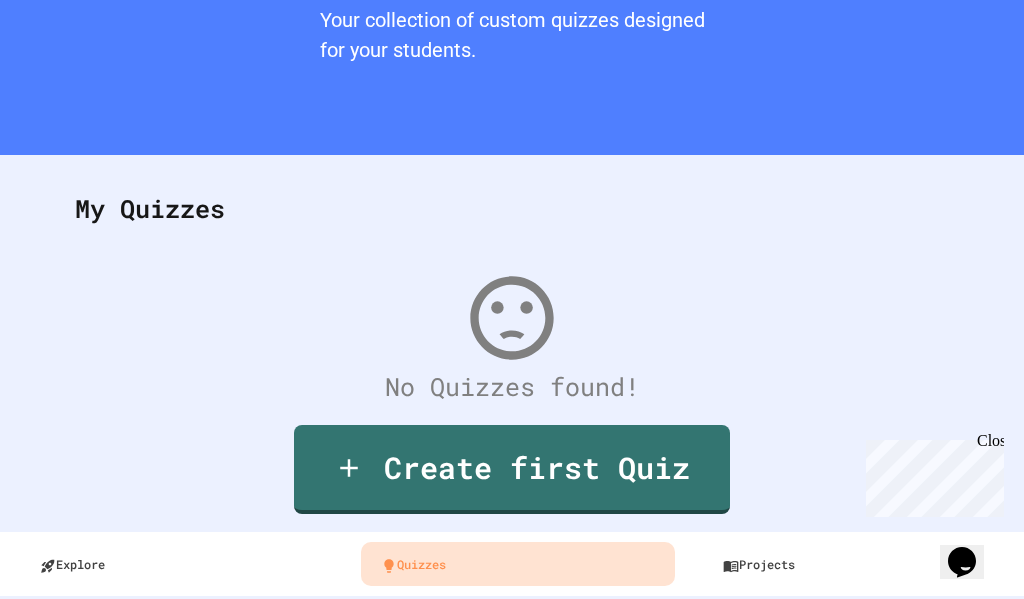 scroll, scrollTop: 132, scrollLeft: 0, axis: vertical 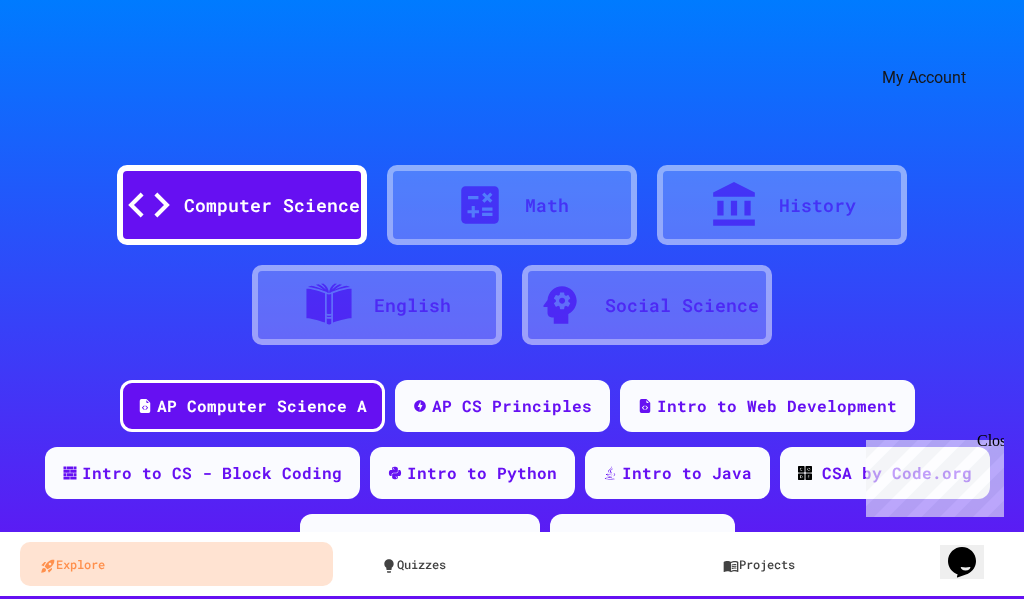 click 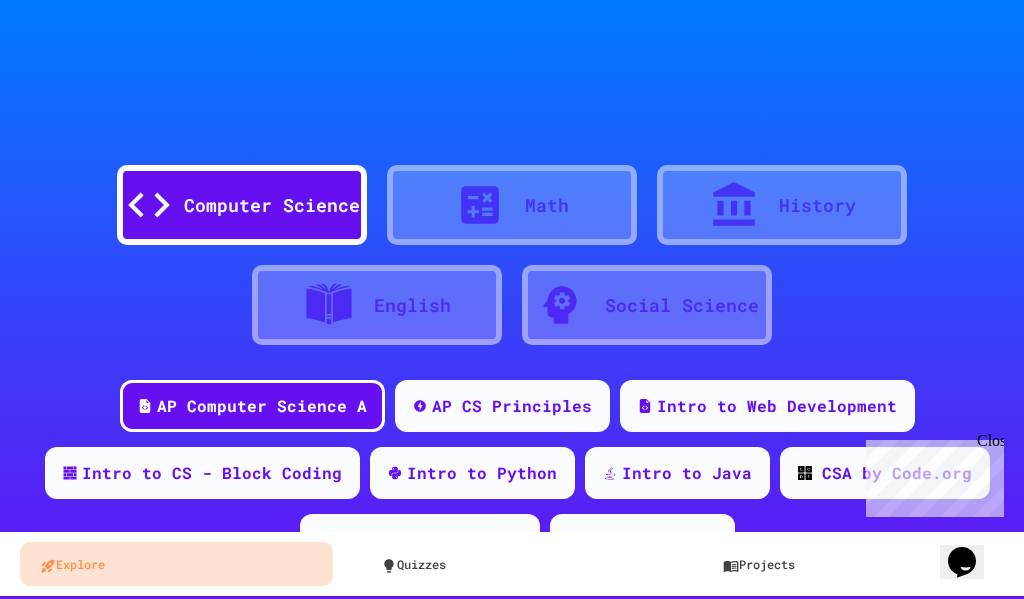 click at bounding box center [512, 599] 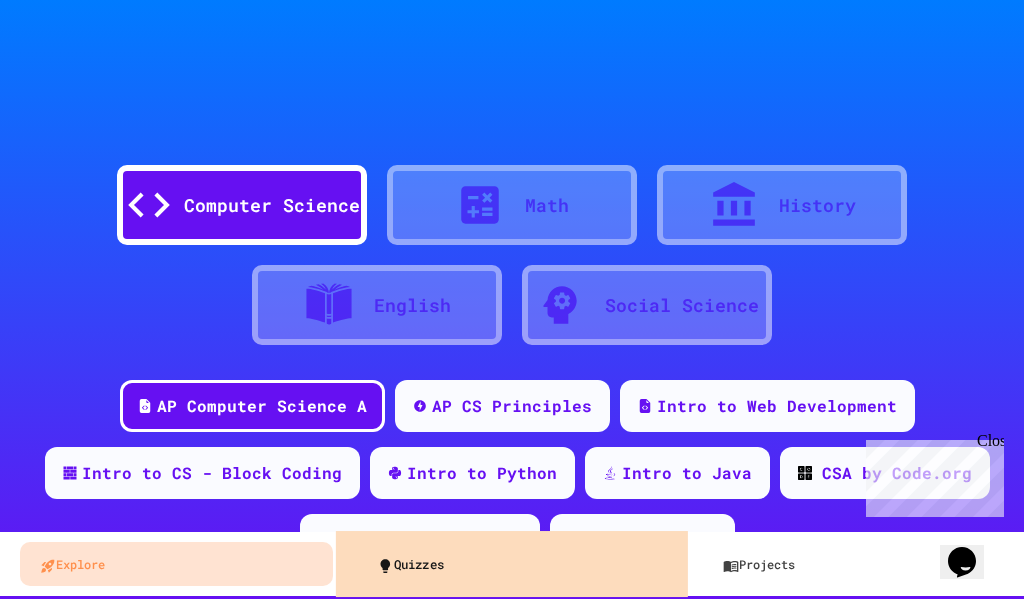 click on "Quizzes" at bounding box center [518, 563] 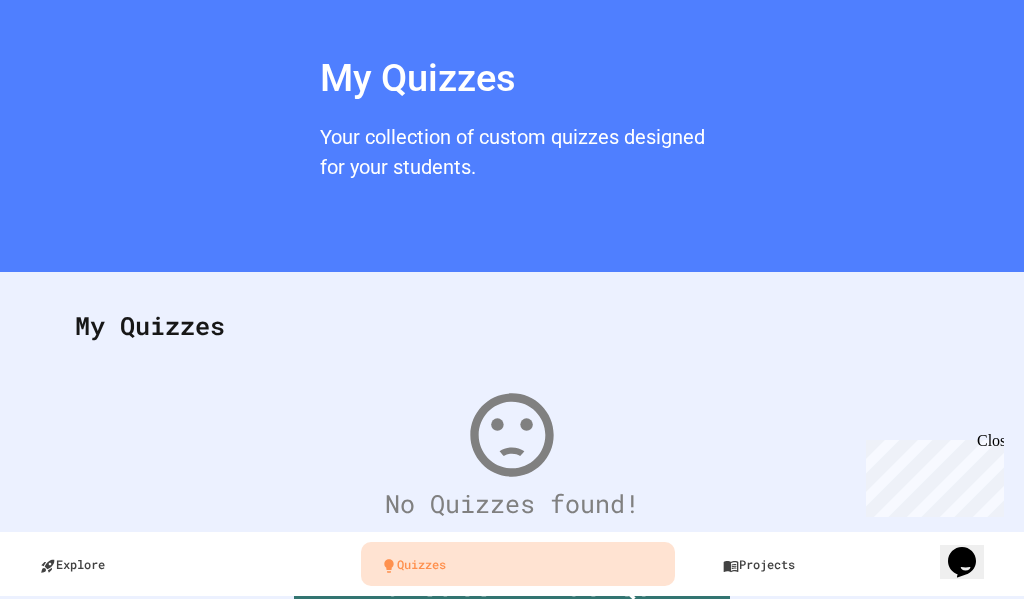 scroll, scrollTop: 132, scrollLeft: 0, axis: vertical 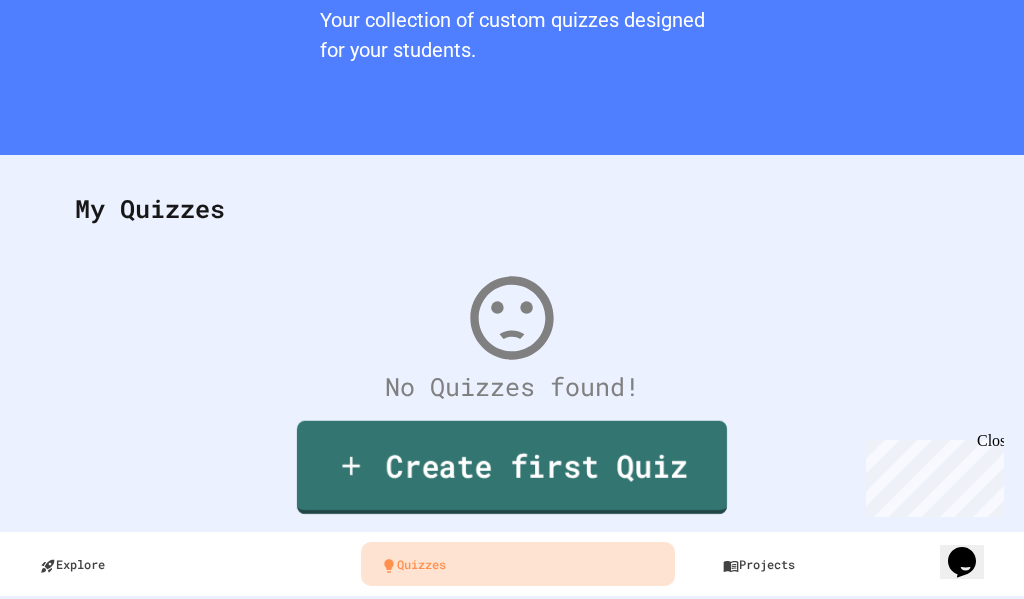 click 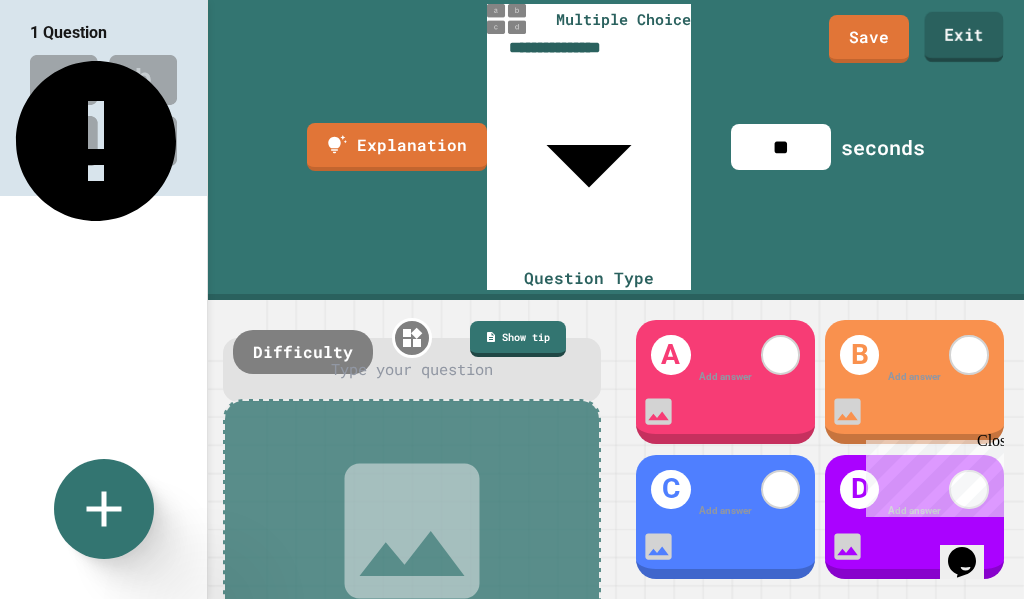click on "Exit" at bounding box center (964, 37) 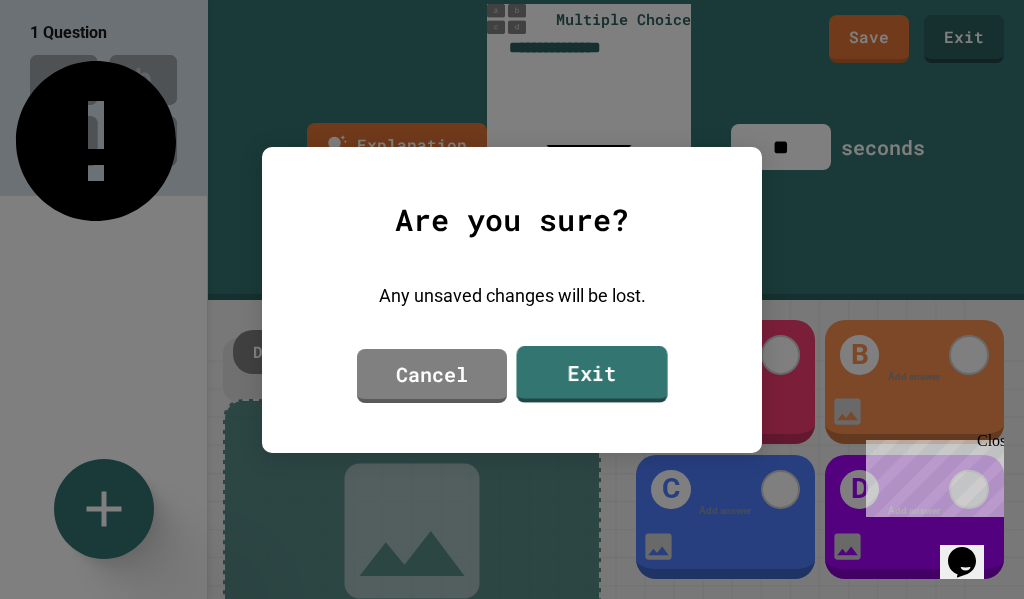 click on "Exit" at bounding box center [591, 374] 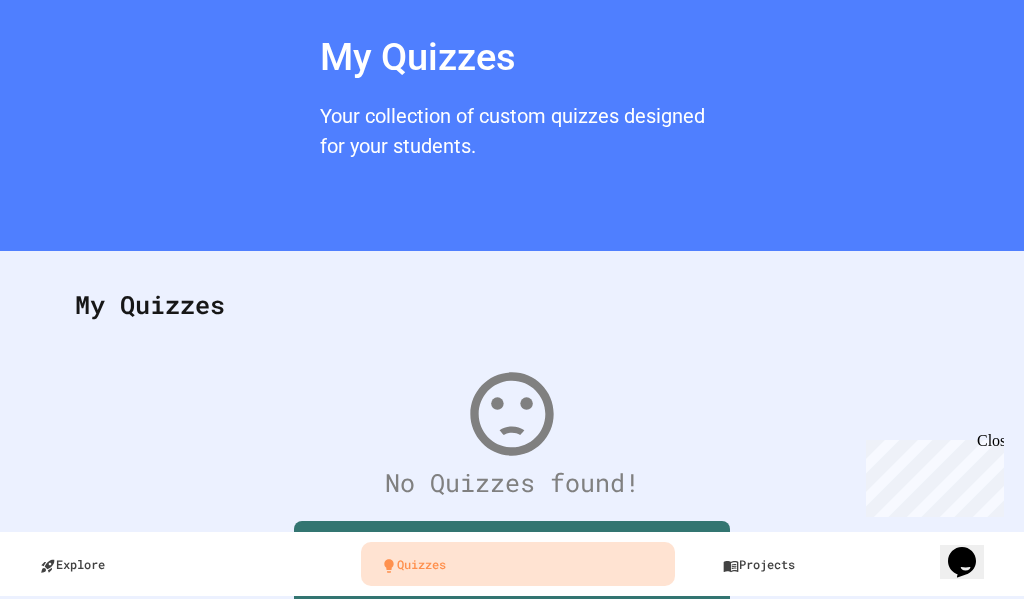 scroll, scrollTop: 0, scrollLeft: 0, axis: both 